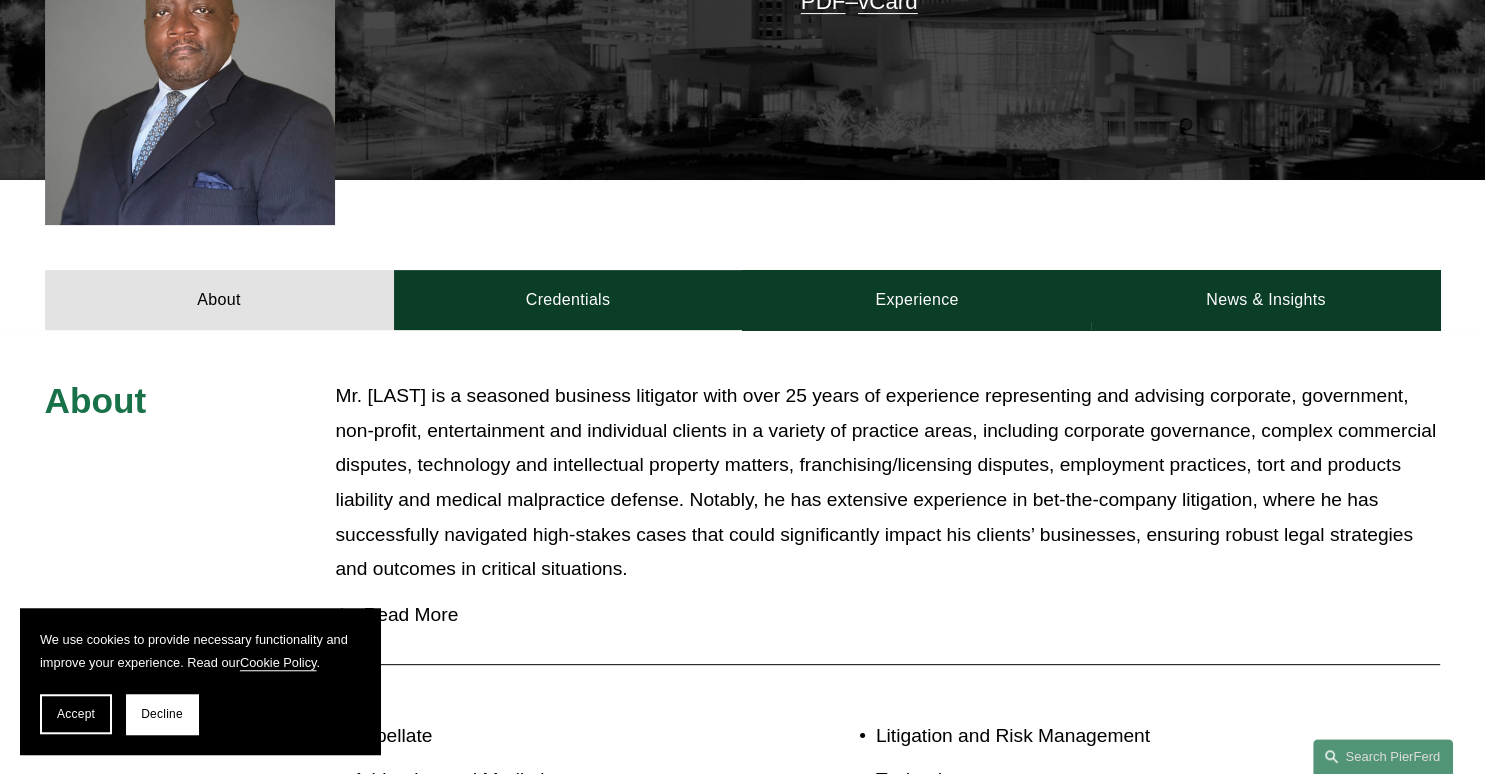 scroll, scrollTop: 605, scrollLeft: 0, axis: vertical 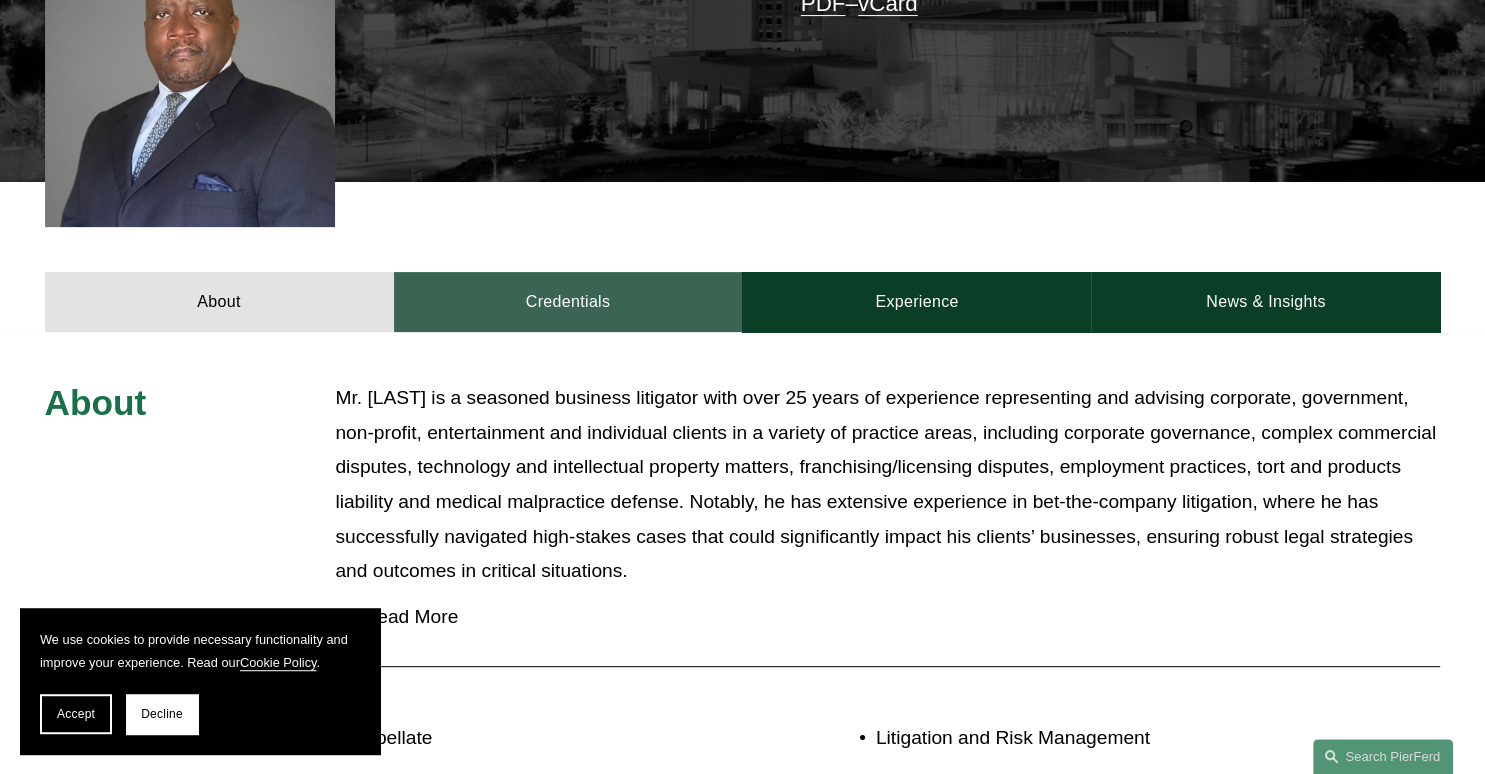 click on "Credentials" at bounding box center (568, 302) 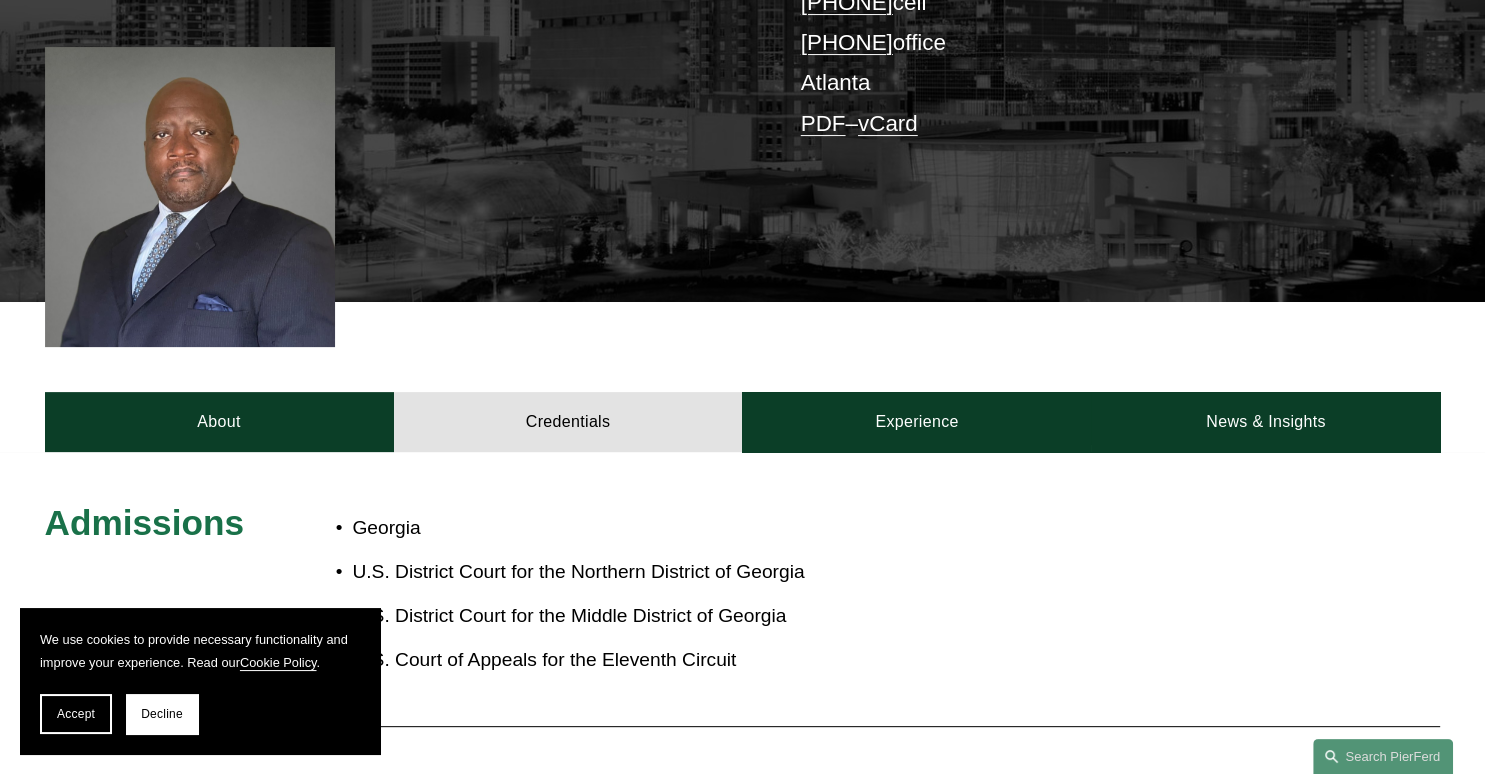 scroll, scrollTop: 488, scrollLeft: 0, axis: vertical 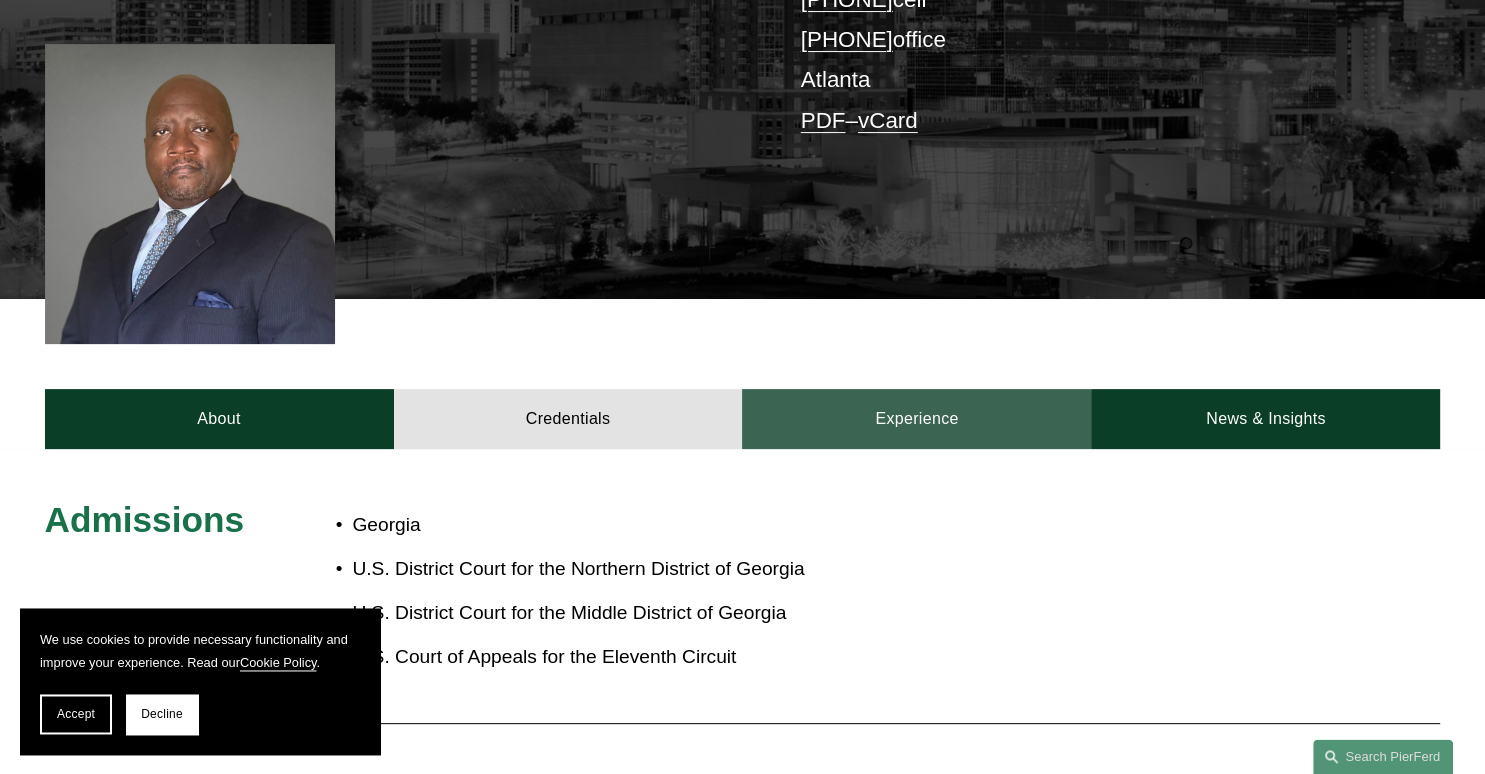 click on "Experience" at bounding box center (916, 419) 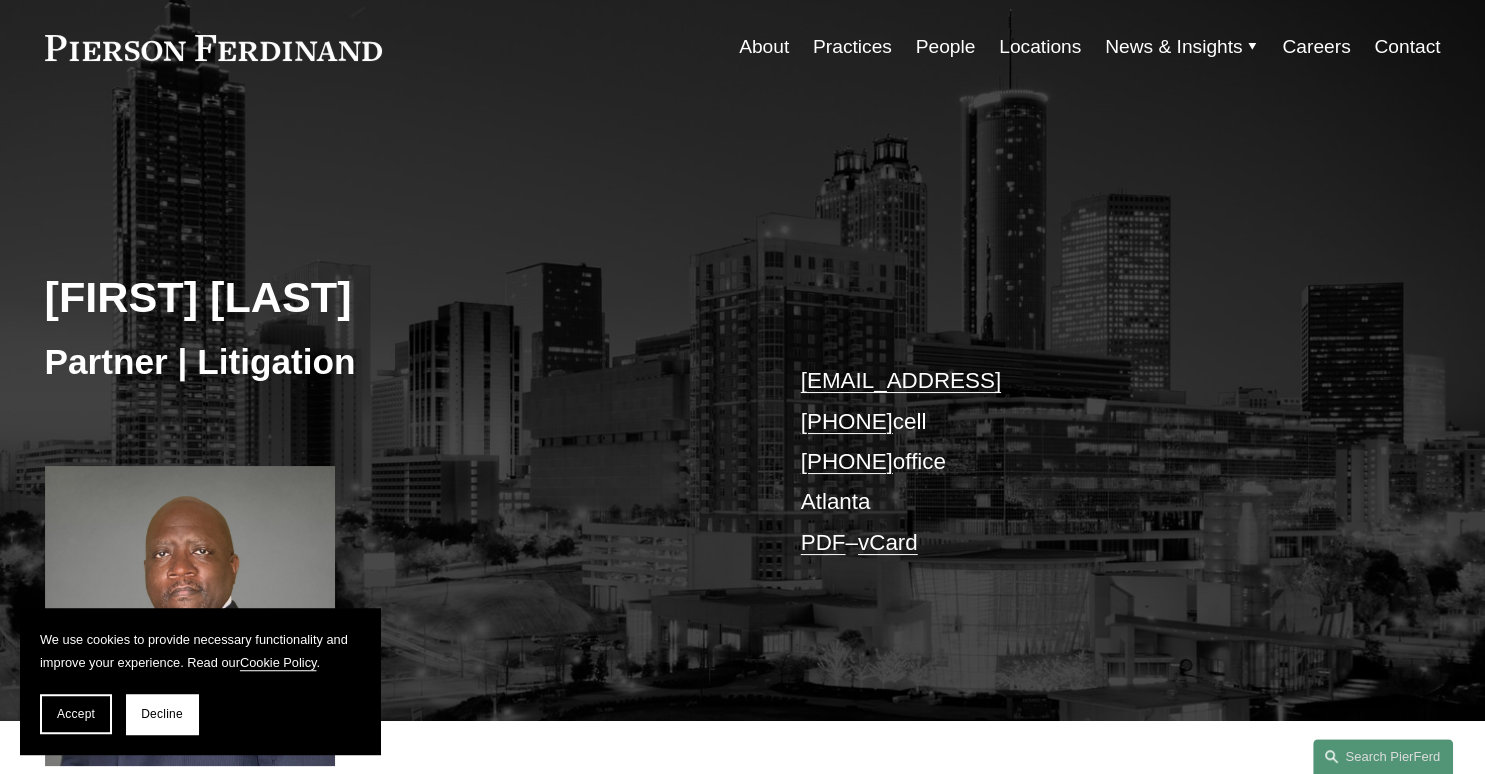 scroll, scrollTop: 0, scrollLeft: 0, axis: both 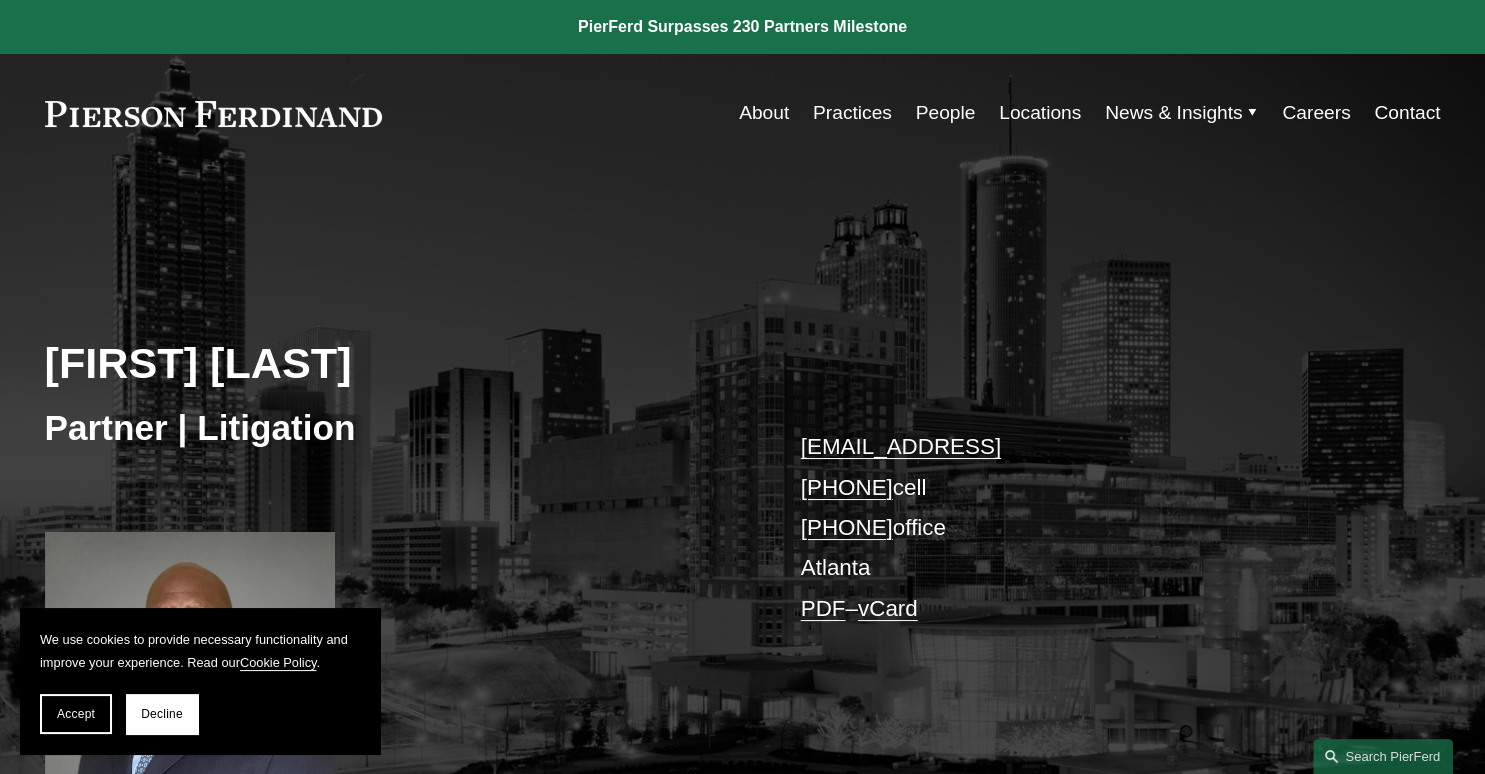 click on "About" at bounding box center [764, 113] 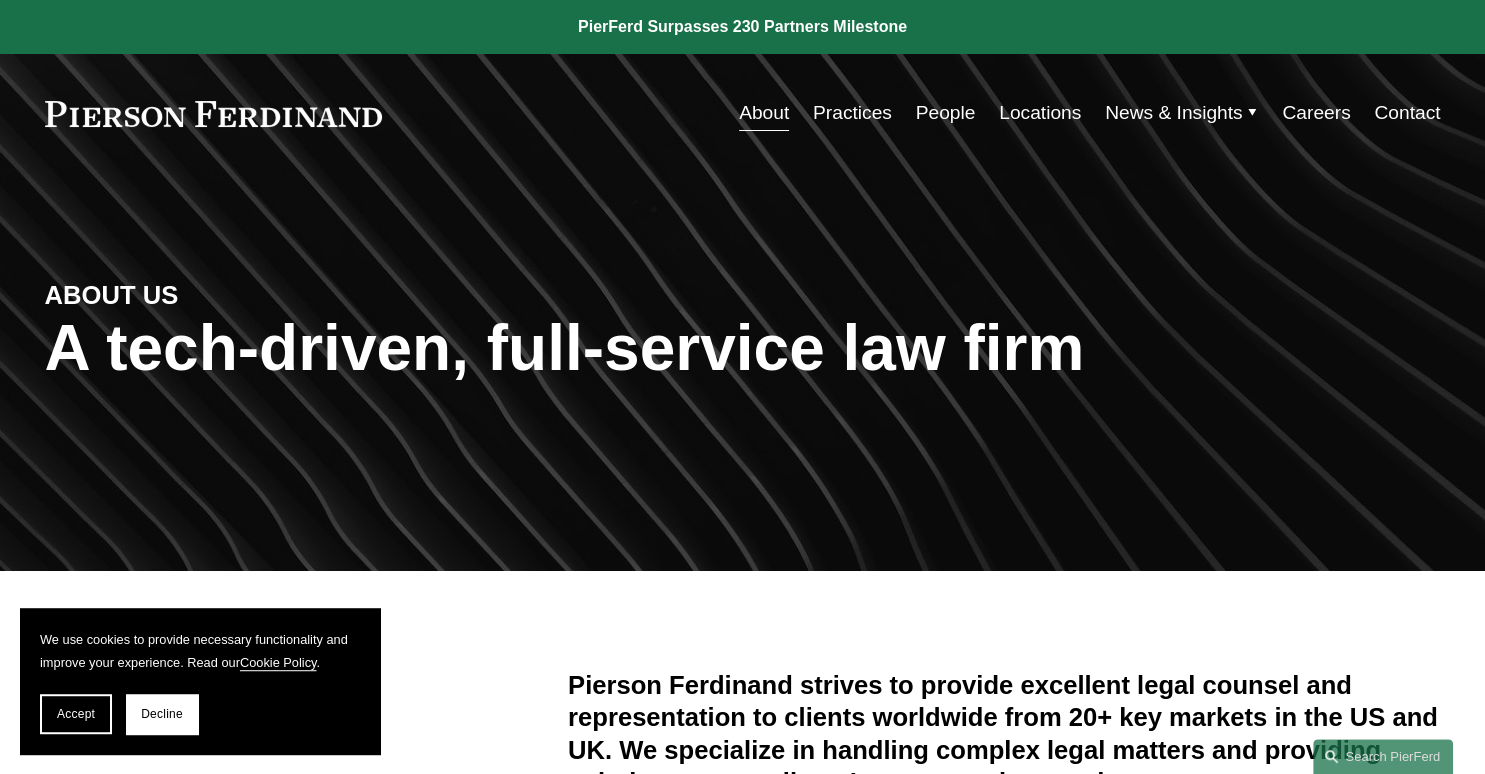 scroll, scrollTop: 0, scrollLeft: 0, axis: both 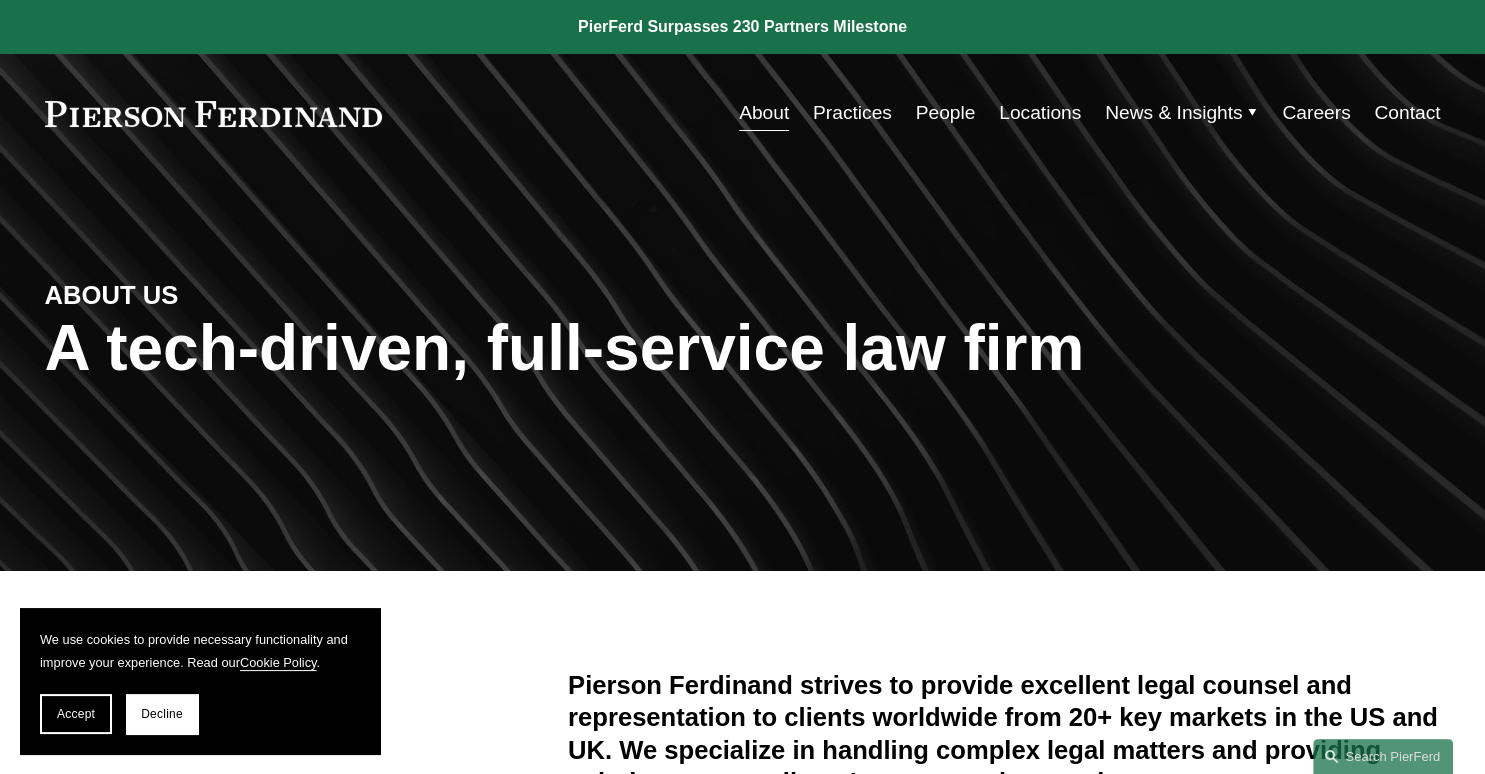 click on "Practices" at bounding box center [852, 113] 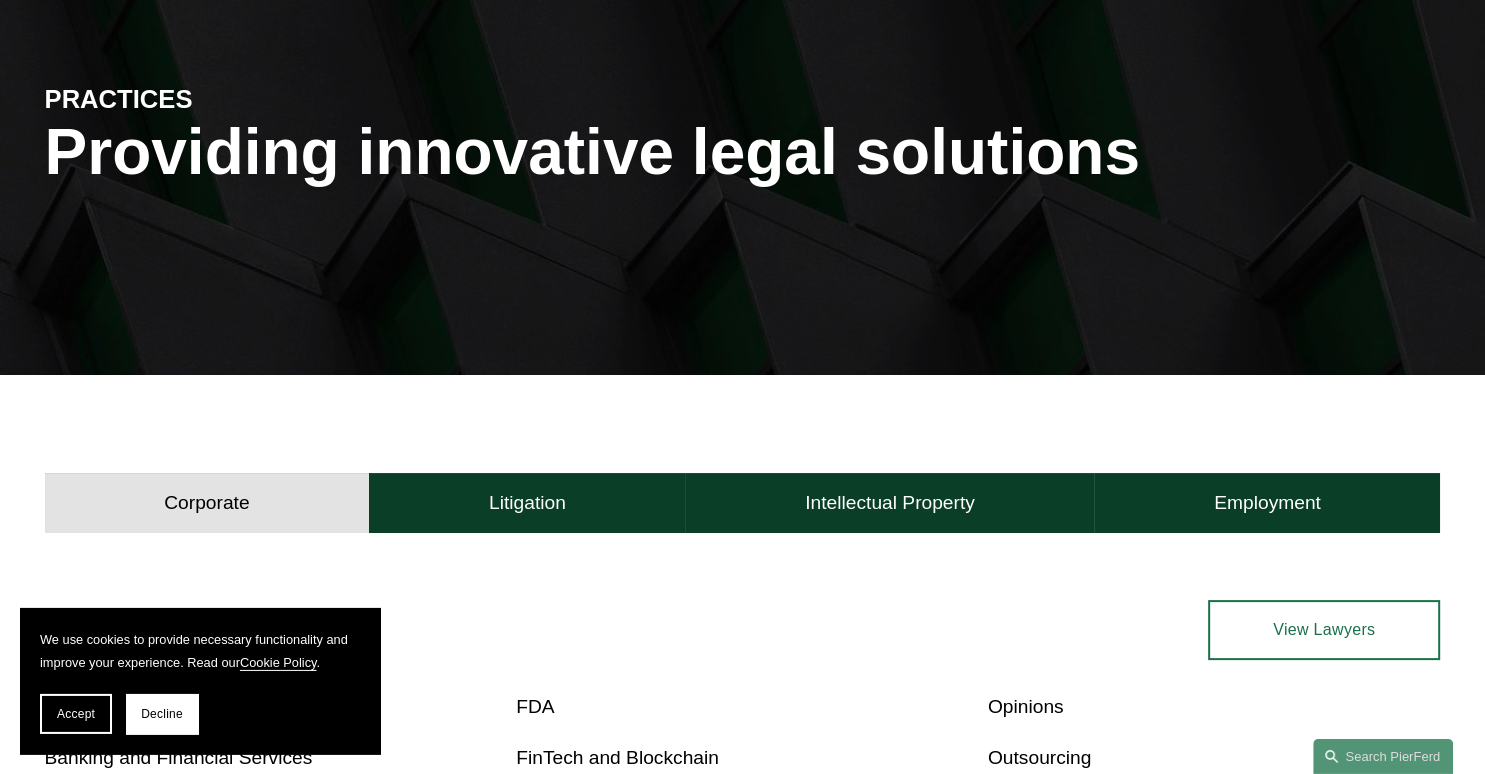 scroll, scrollTop: 0, scrollLeft: 0, axis: both 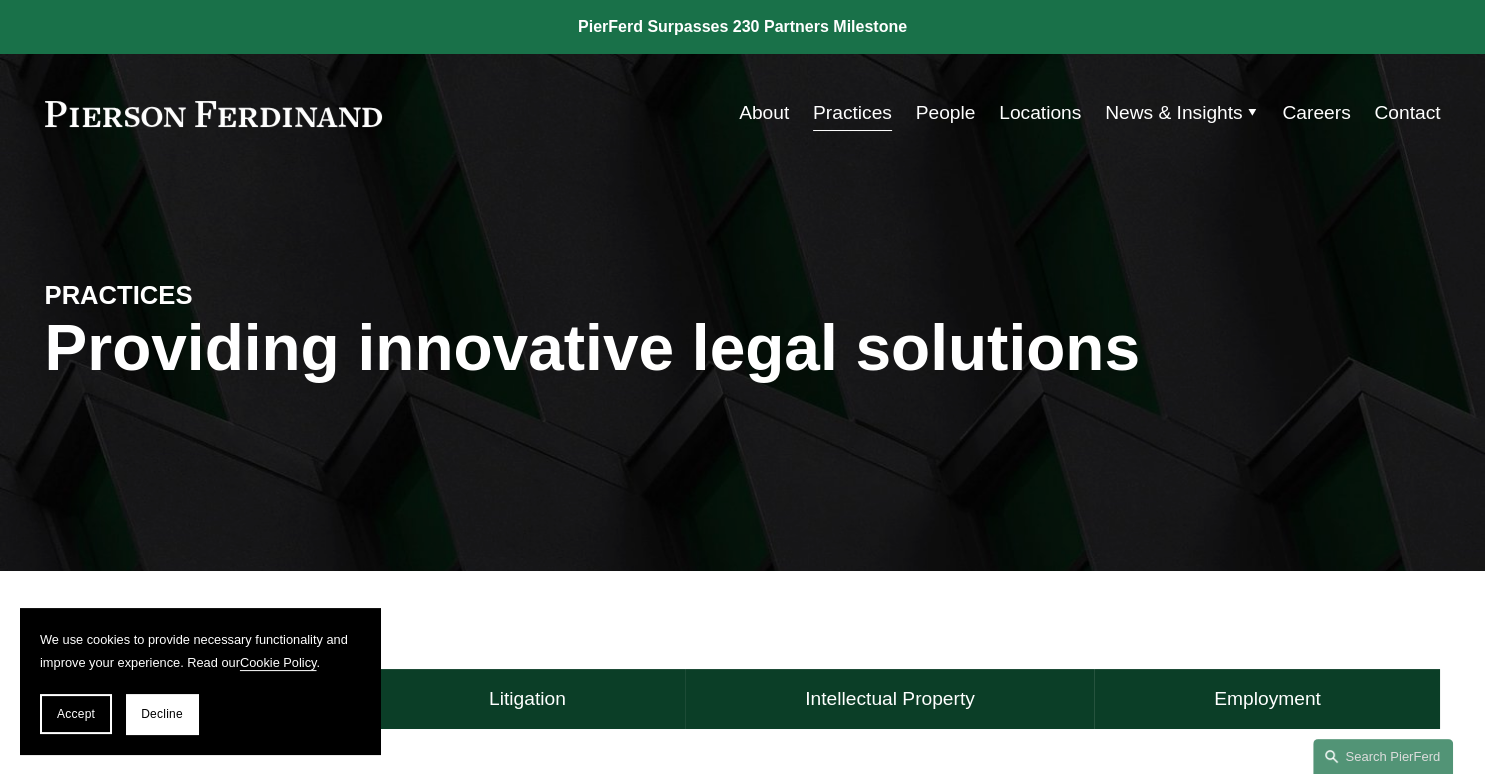 click on "People" at bounding box center (946, 113) 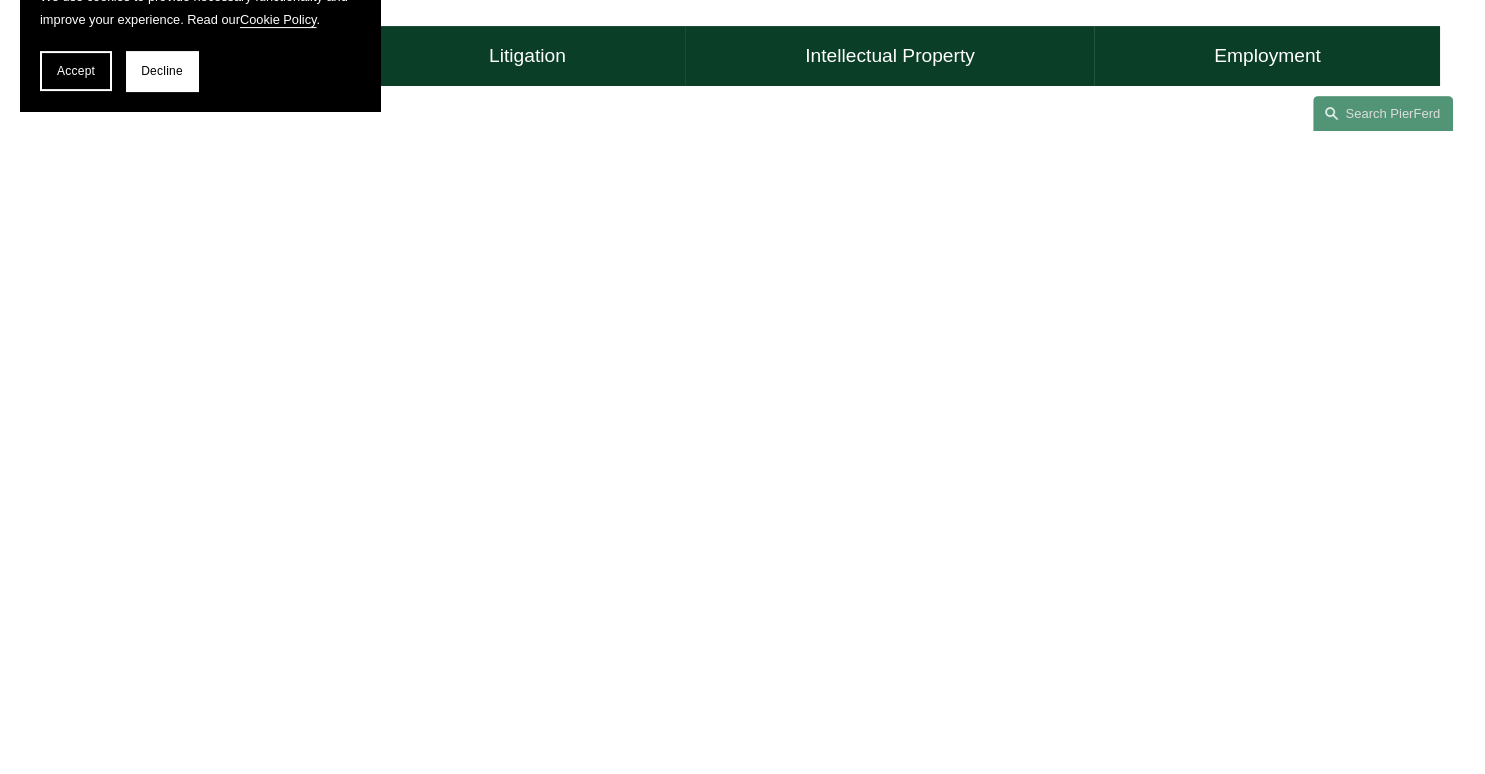 scroll, scrollTop: 643, scrollLeft: 0, axis: vertical 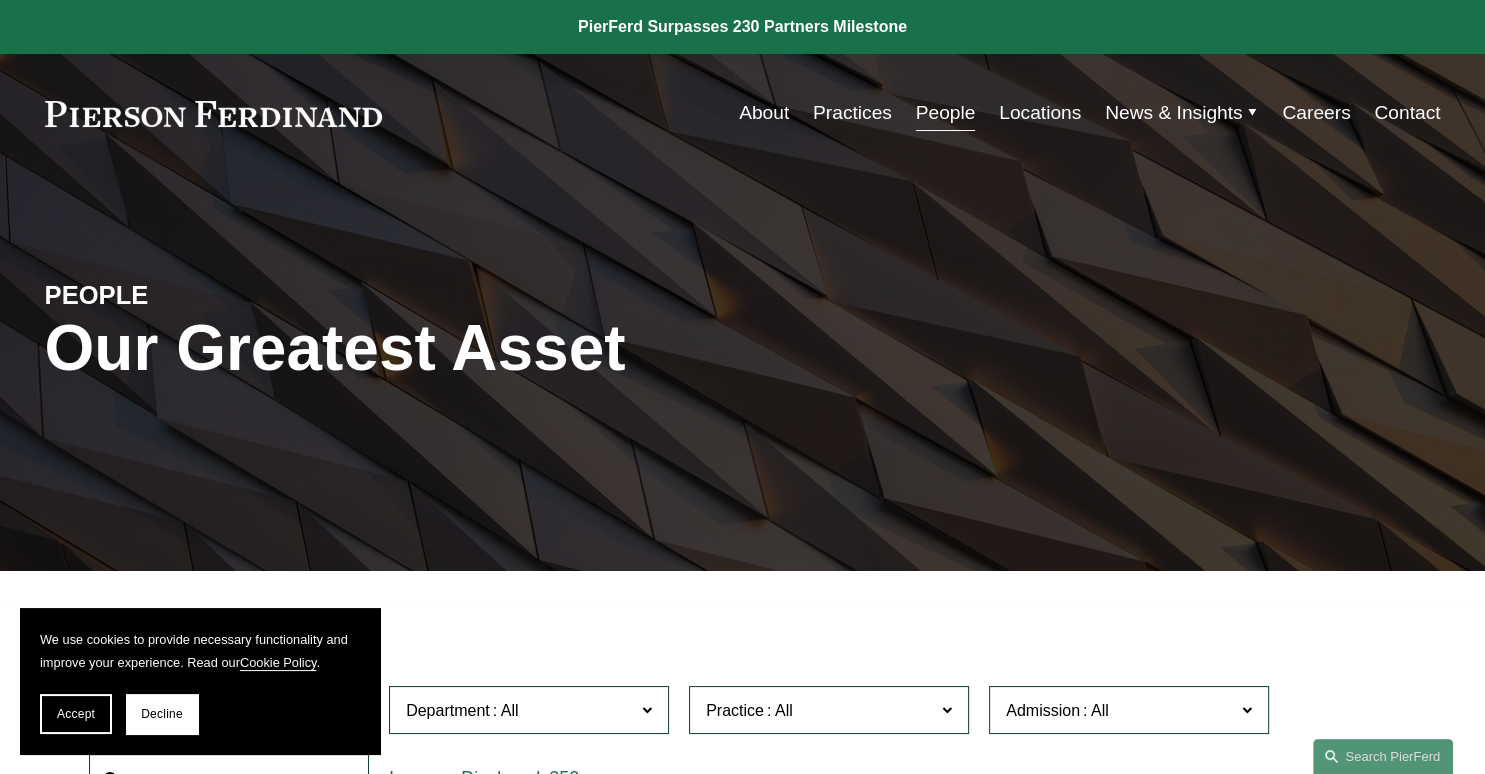 click on "Locations" at bounding box center (1040, 113) 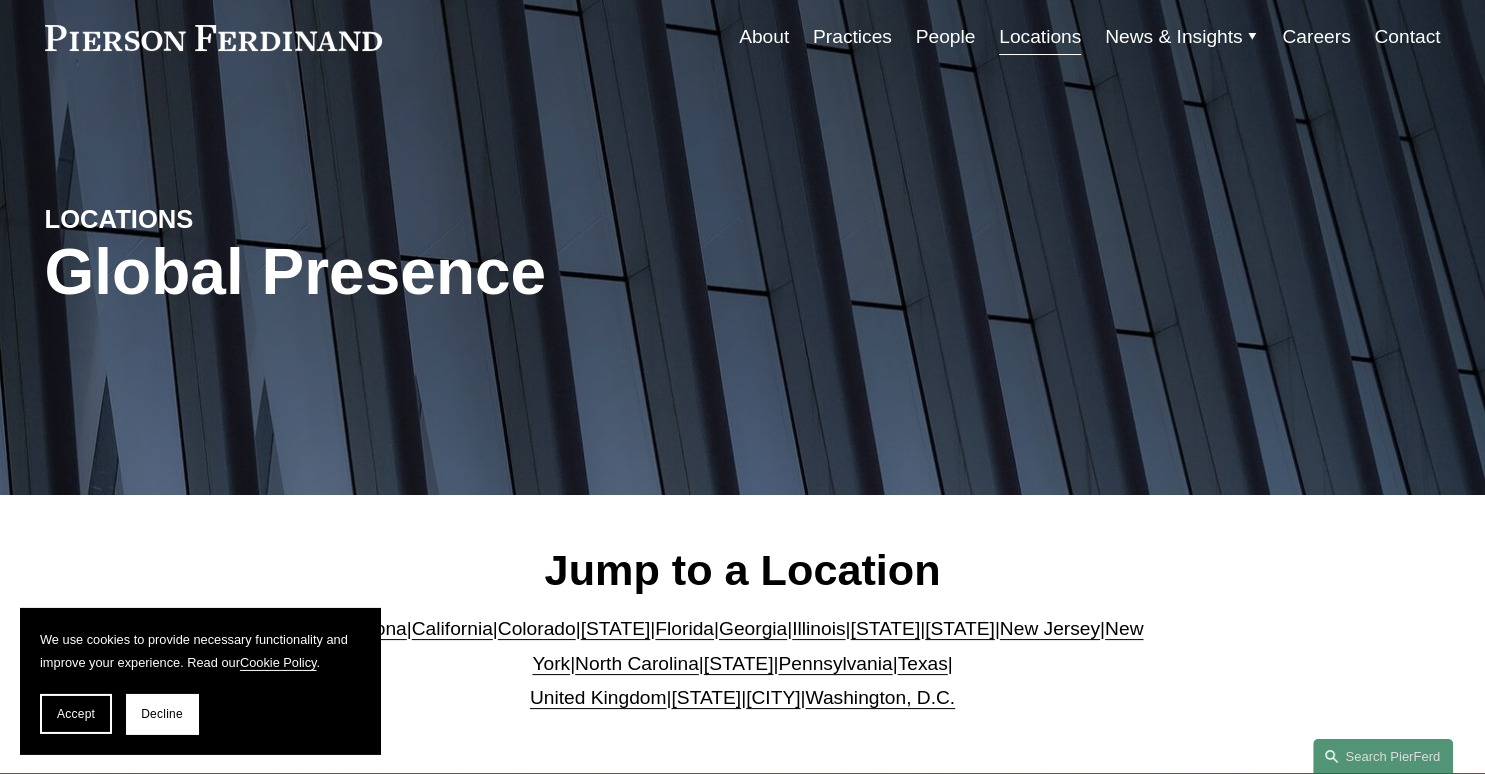 scroll, scrollTop: 0, scrollLeft: 0, axis: both 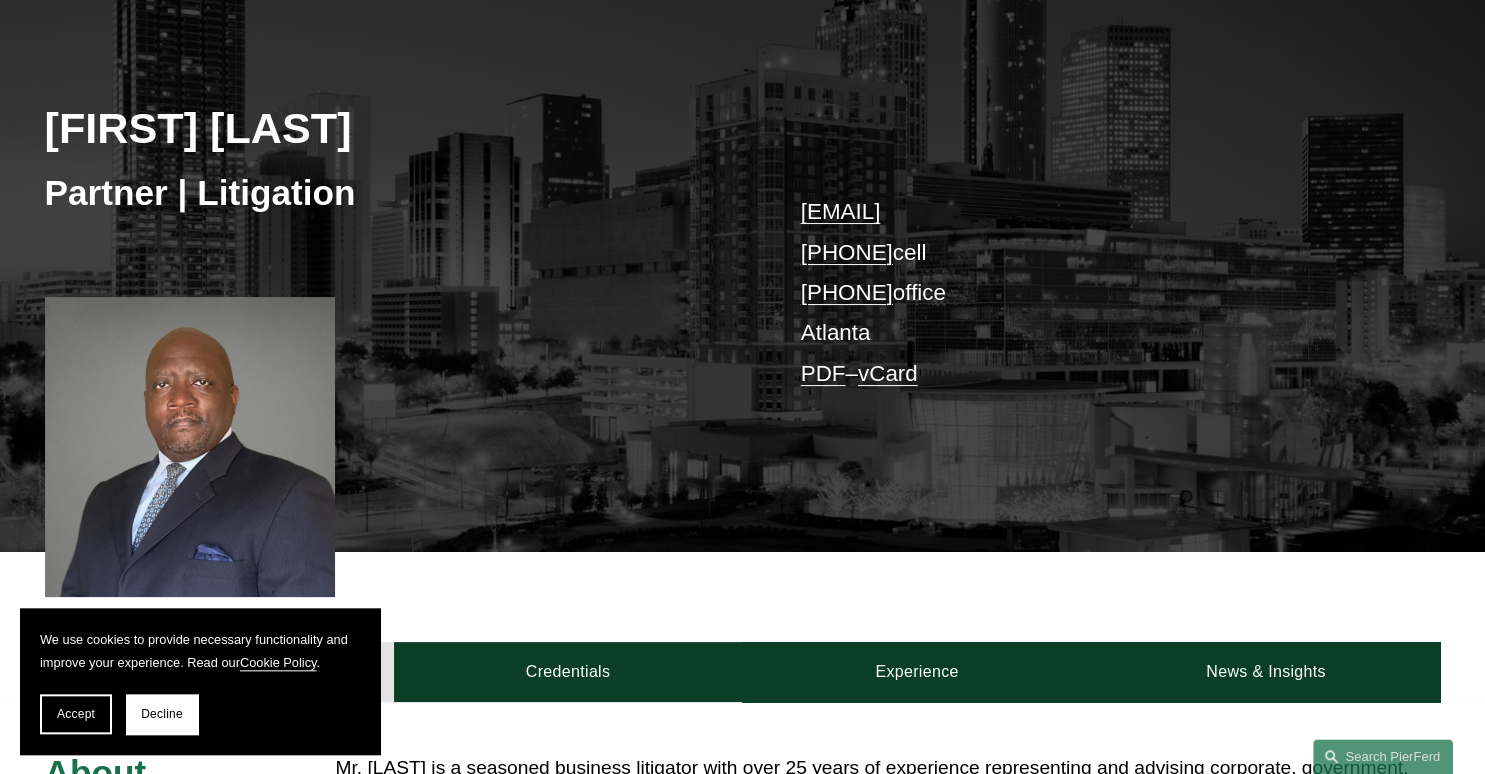 click on "Kenneth Thompson
Partner | Litigation
kenneth.thompson@pierferd.com +1.770.722.7404  cell +1.770.659.0885  office Atlanta PDF  –  vCard" at bounding box center (742, 267) 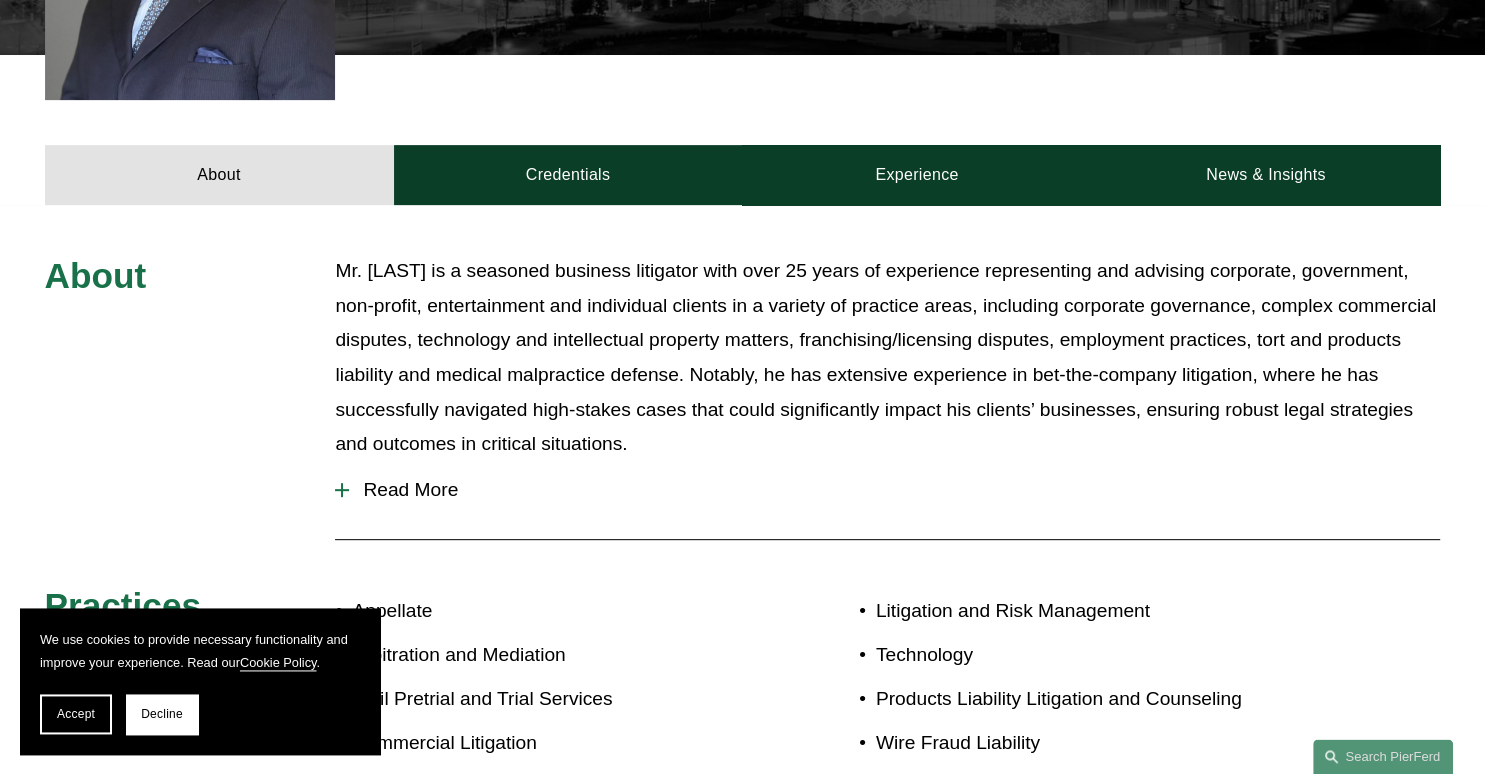 scroll, scrollTop: 736, scrollLeft: 0, axis: vertical 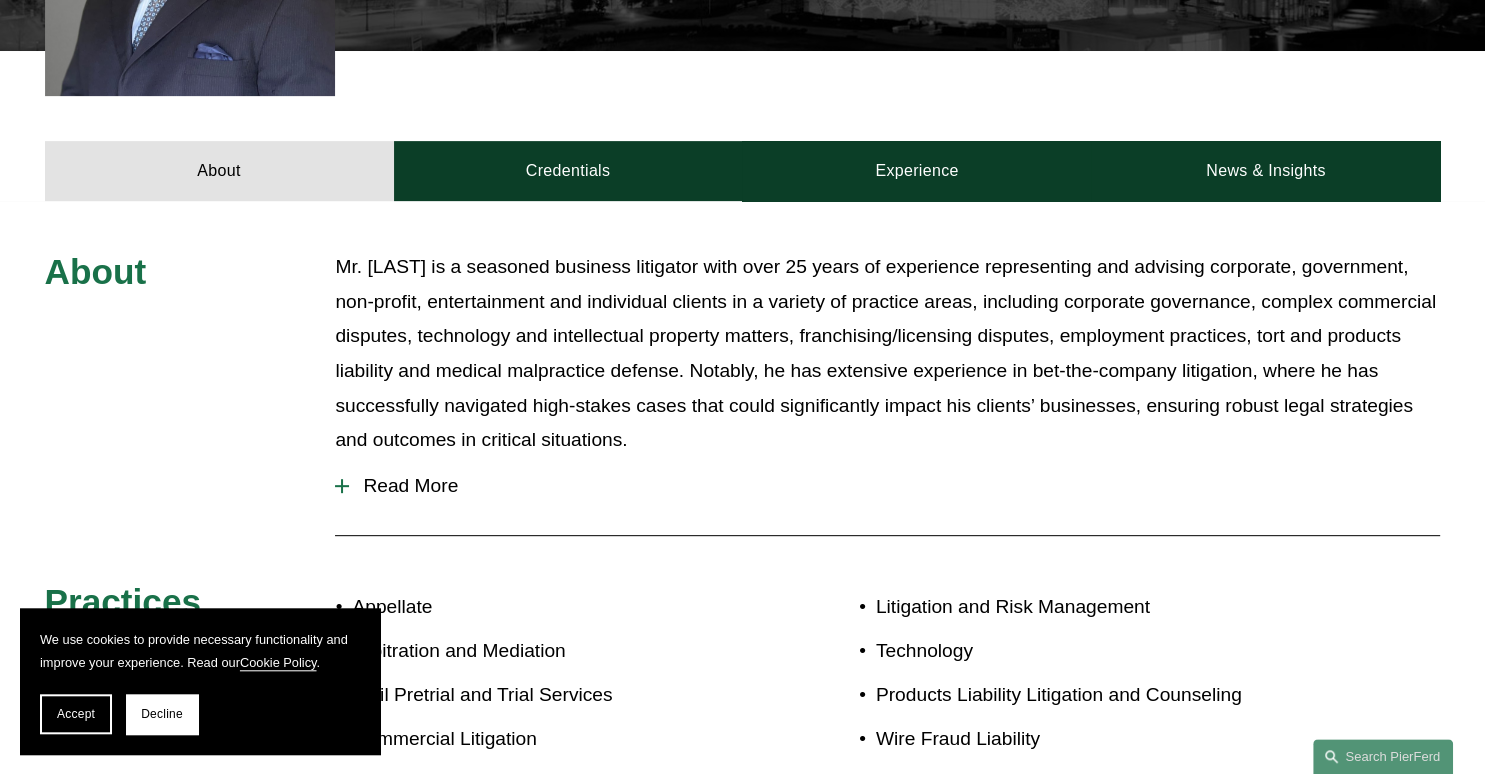 click at bounding box center (342, 486) 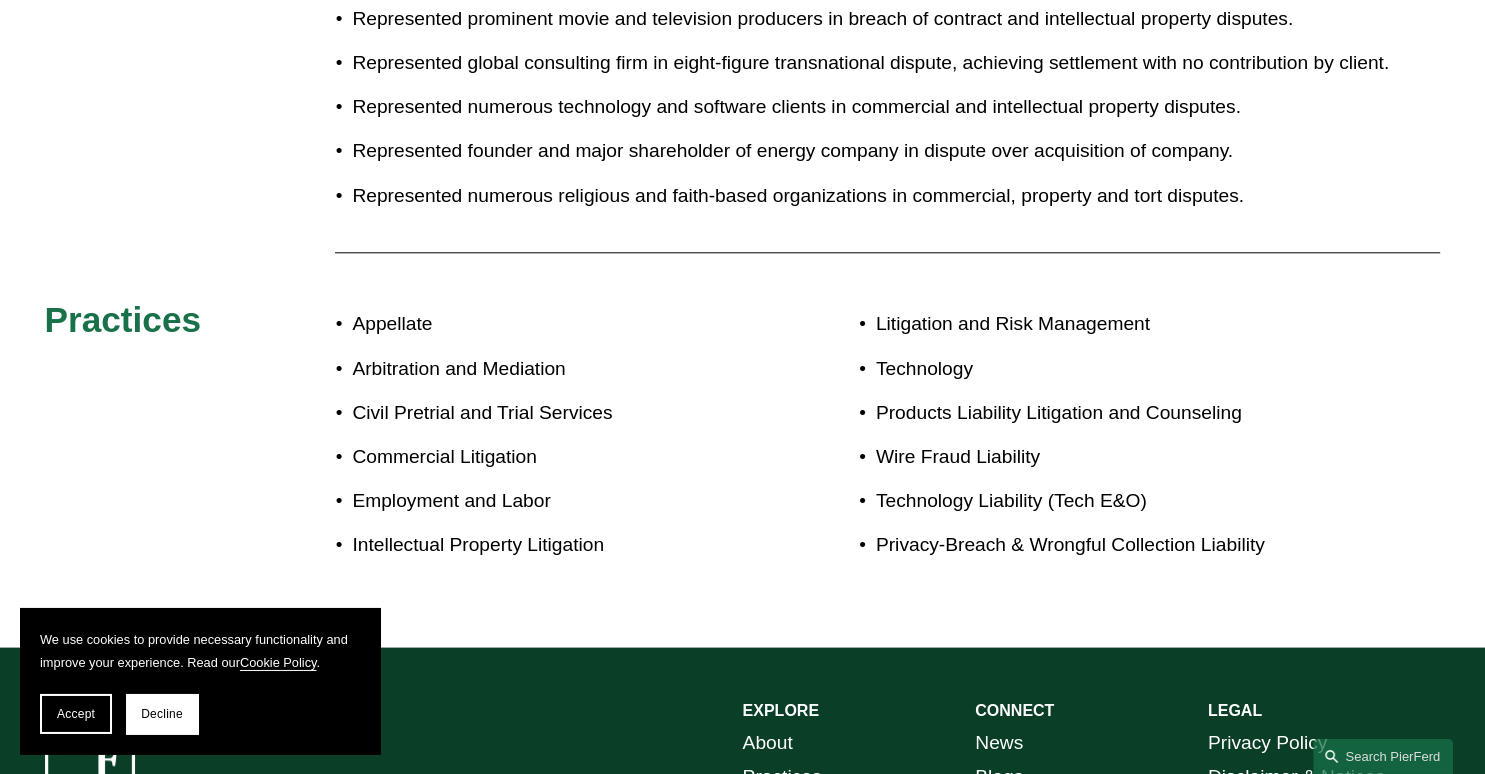 scroll, scrollTop: 2025, scrollLeft: 0, axis: vertical 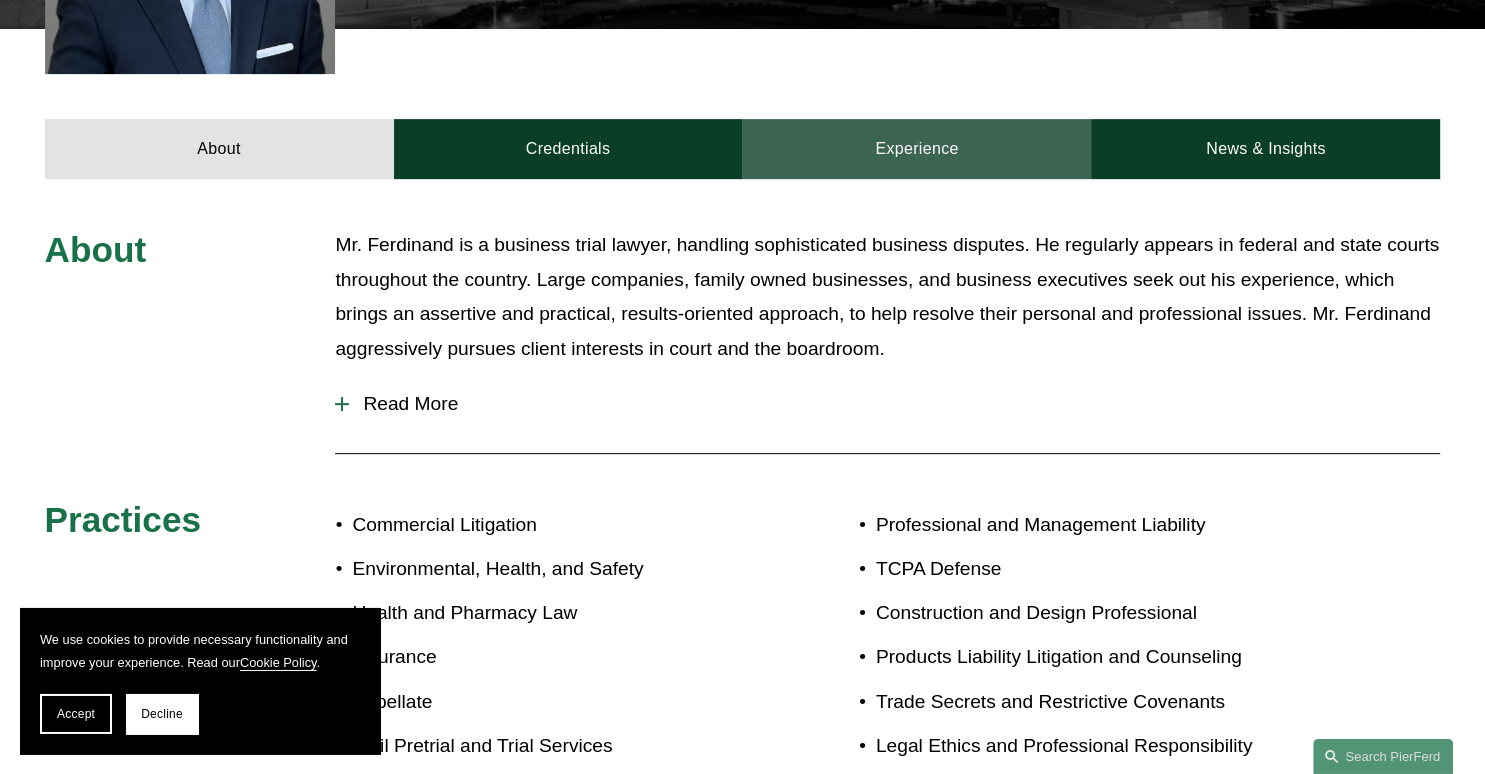 click on "Experience" at bounding box center (916, 149) 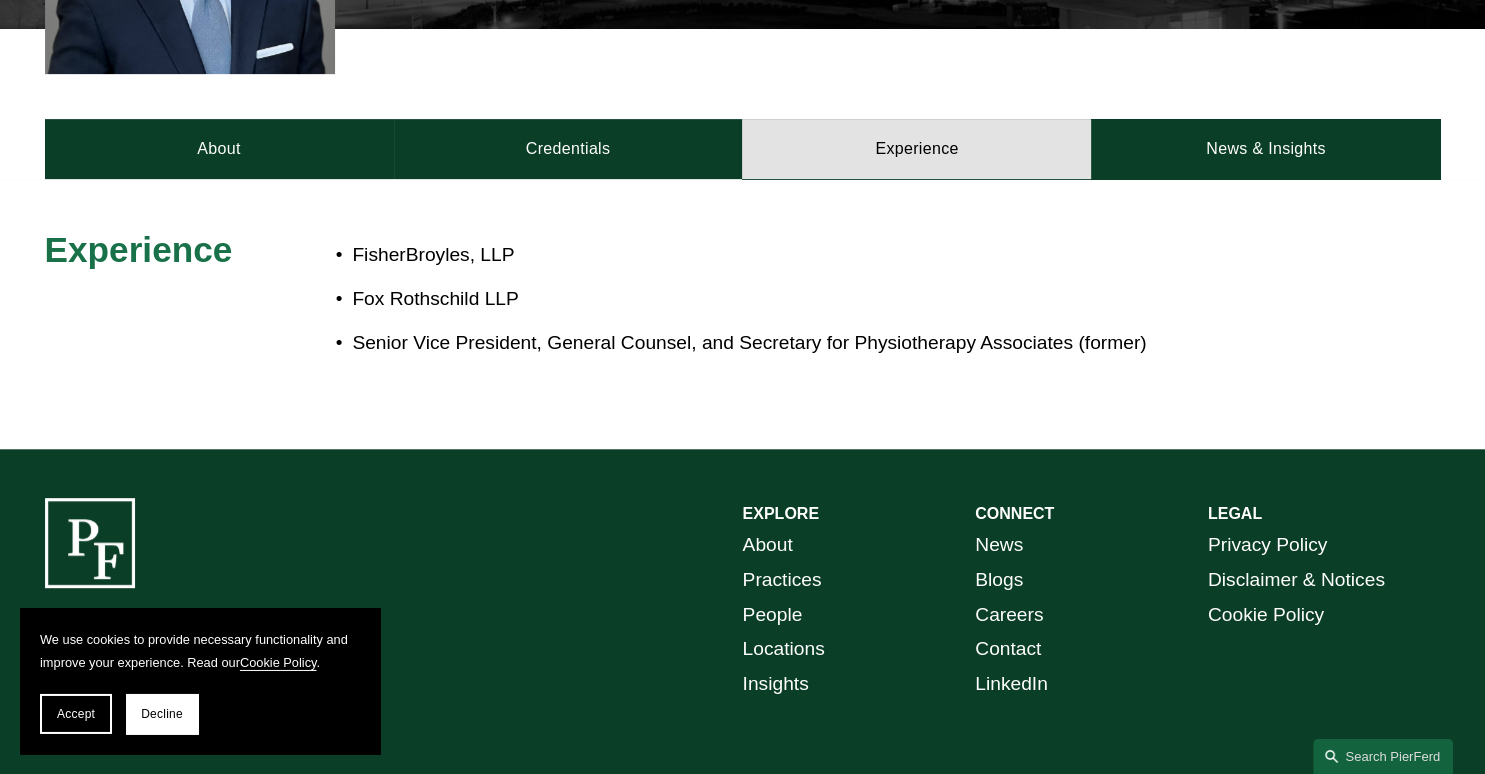 scroll, scrollTop: 800, scrollLeft: 0, axis: vertical 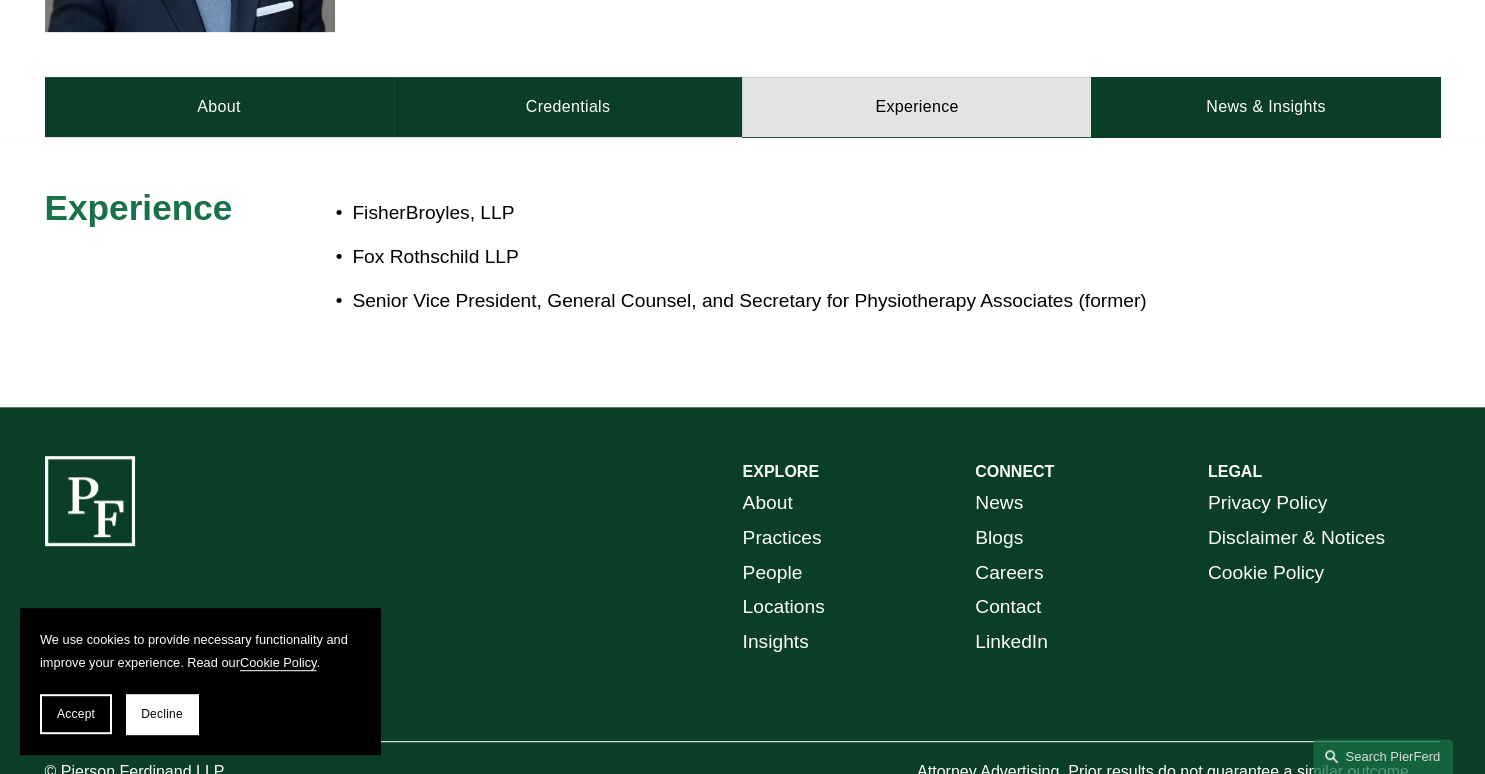 click on "FisherBroyles, LLP Fox Rothschild LLP Senior Vice President, General Counsel, and Secretary for Physiotherapy Associates (former)" at bounding box center [800, 257] 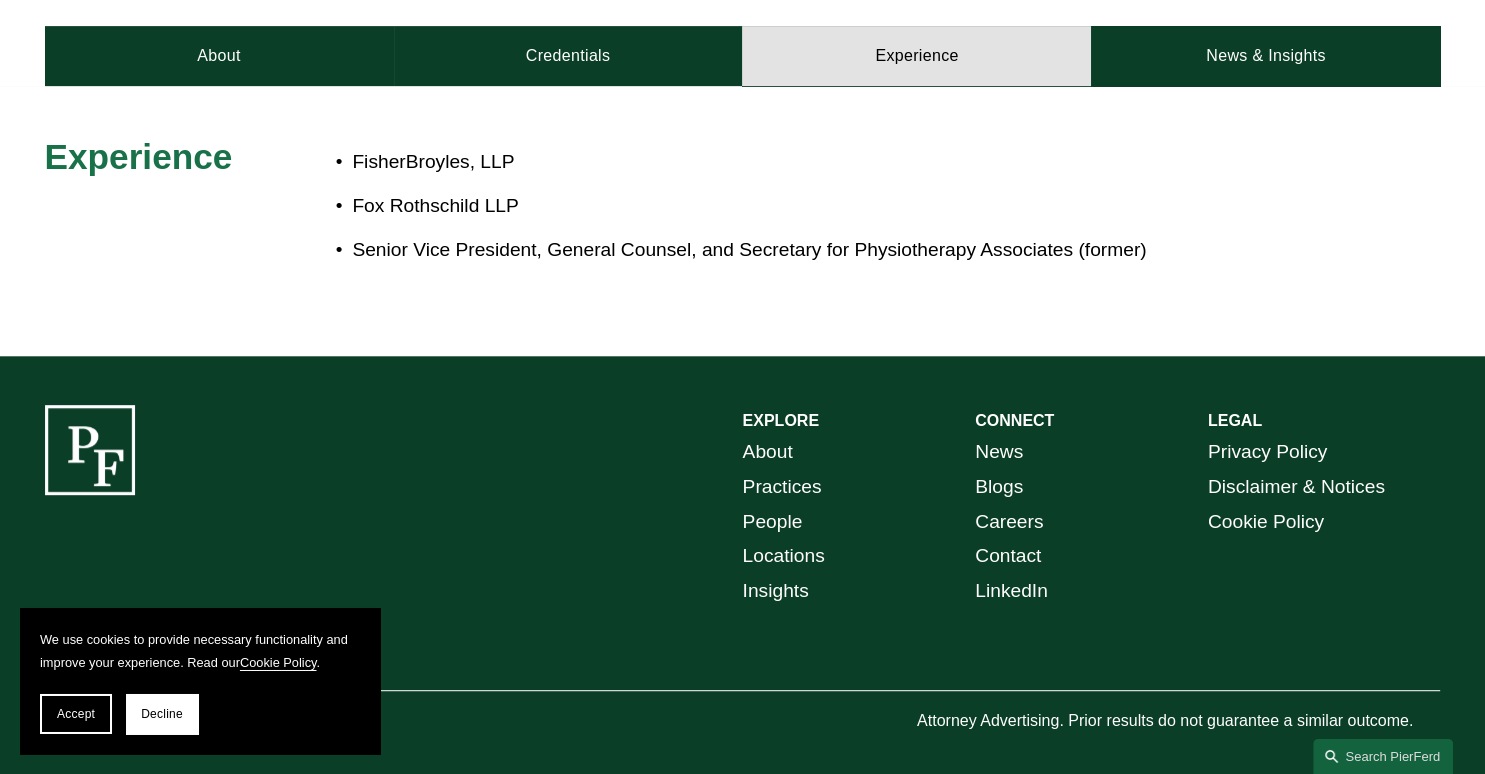 scroll, scrollTop: 861, scrollLeft: 0, axis: vertical 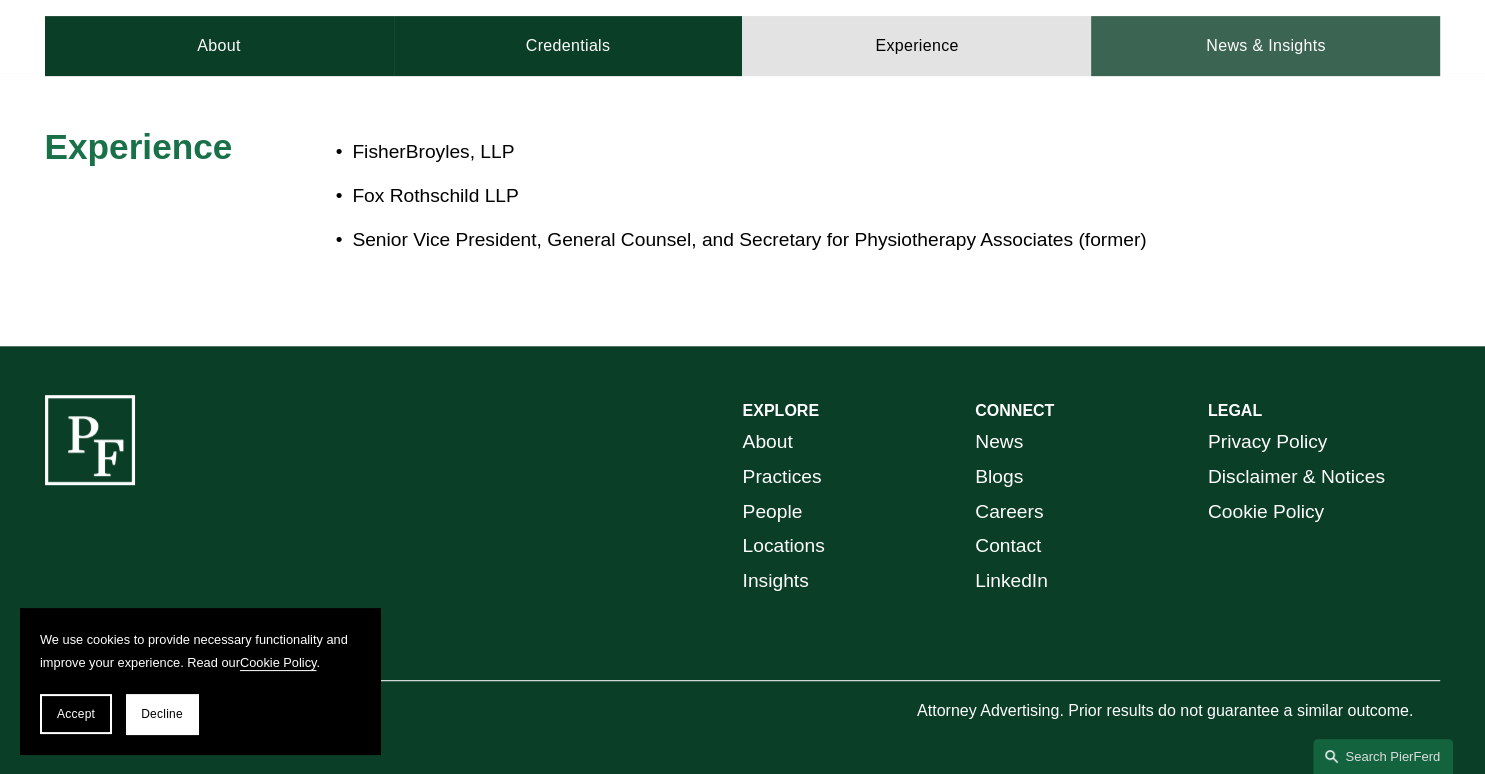 click on "News & Insights" at bounding box center [1265, 46] 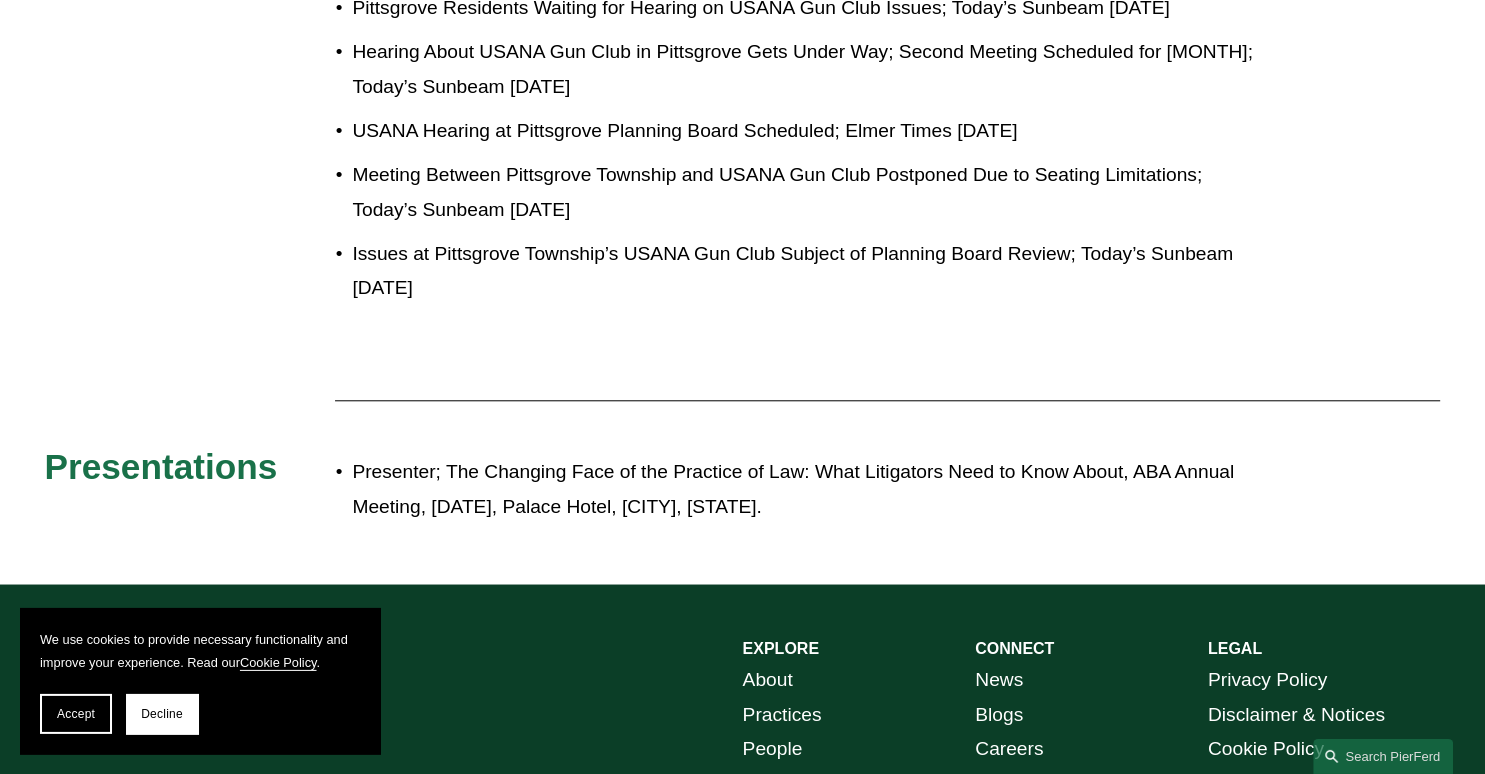 scroll, scrollTop: 1783, scrollLeft: 0, axis: vertical 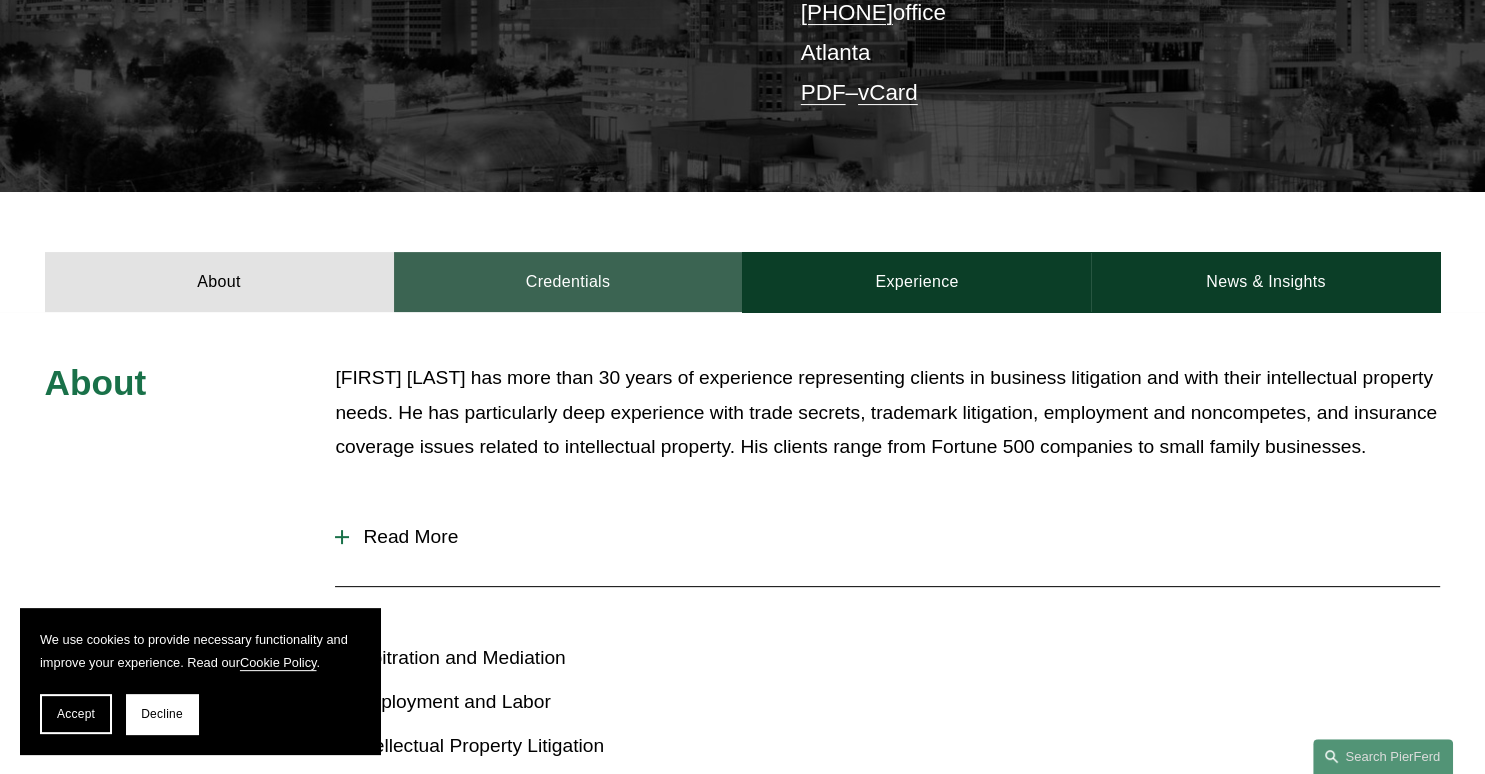 click on "Credentials" at bounding box center [568, 282] 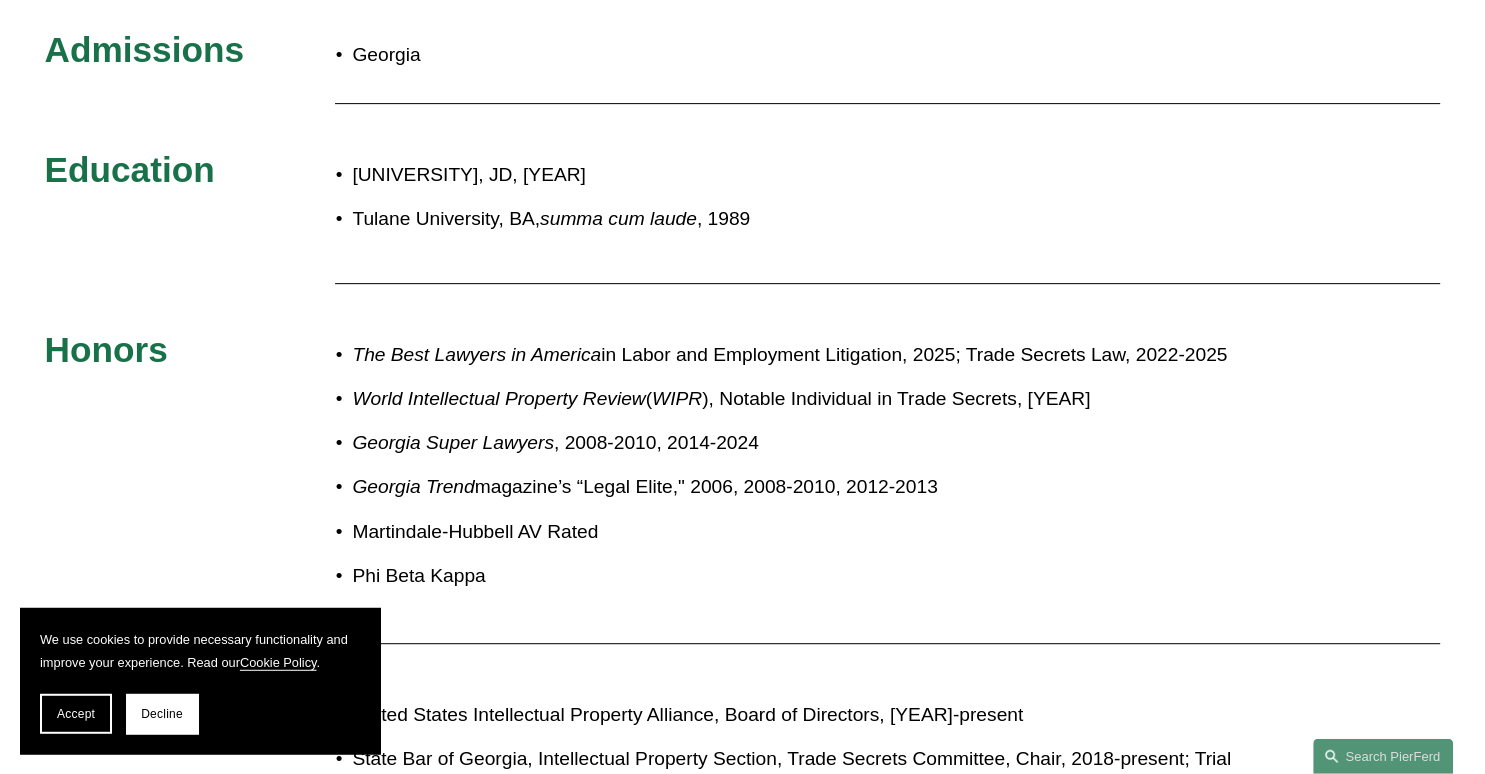 scroll, scrollTop: 836, scrollLeft: 0, axis: vertical 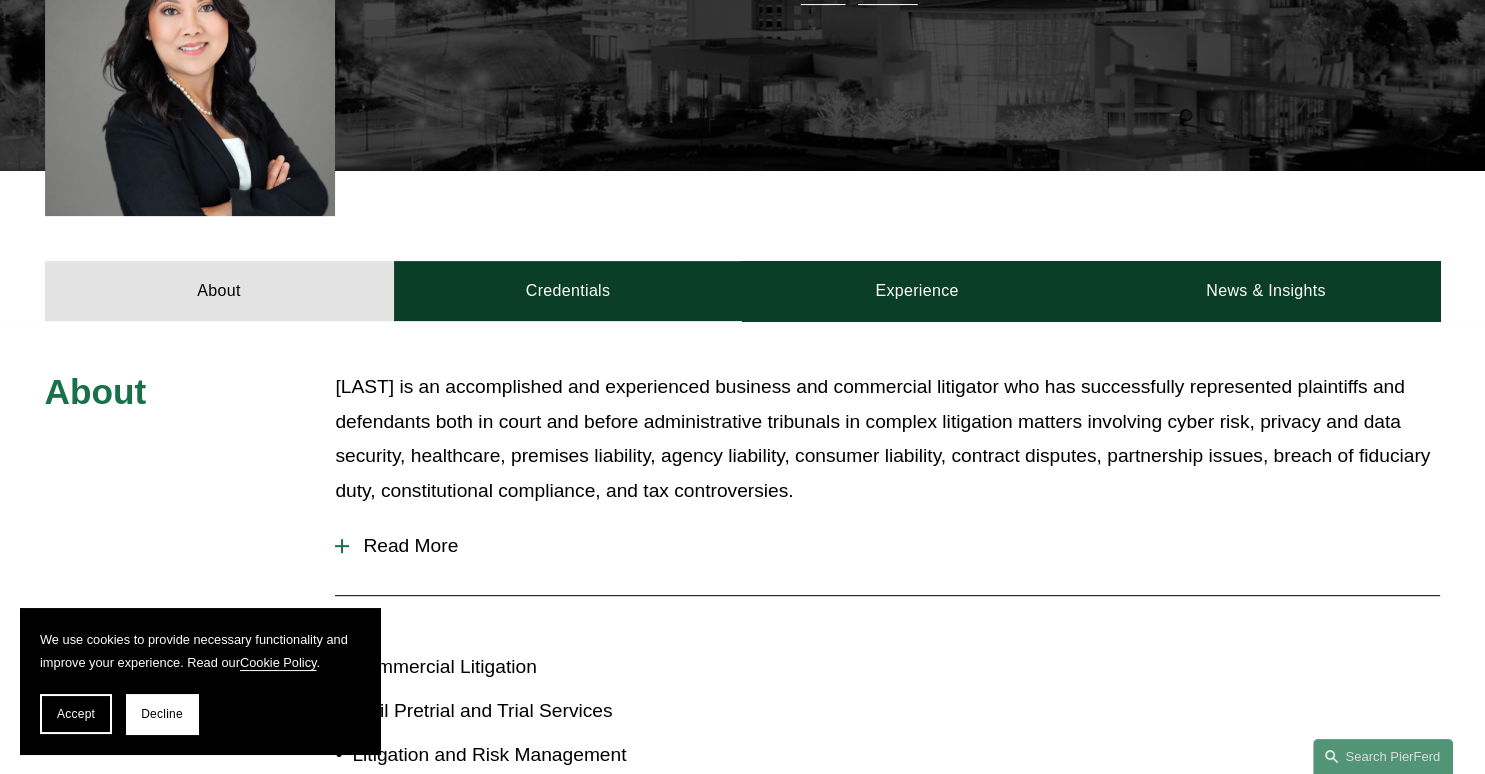 click at bounding box center [342, 546] 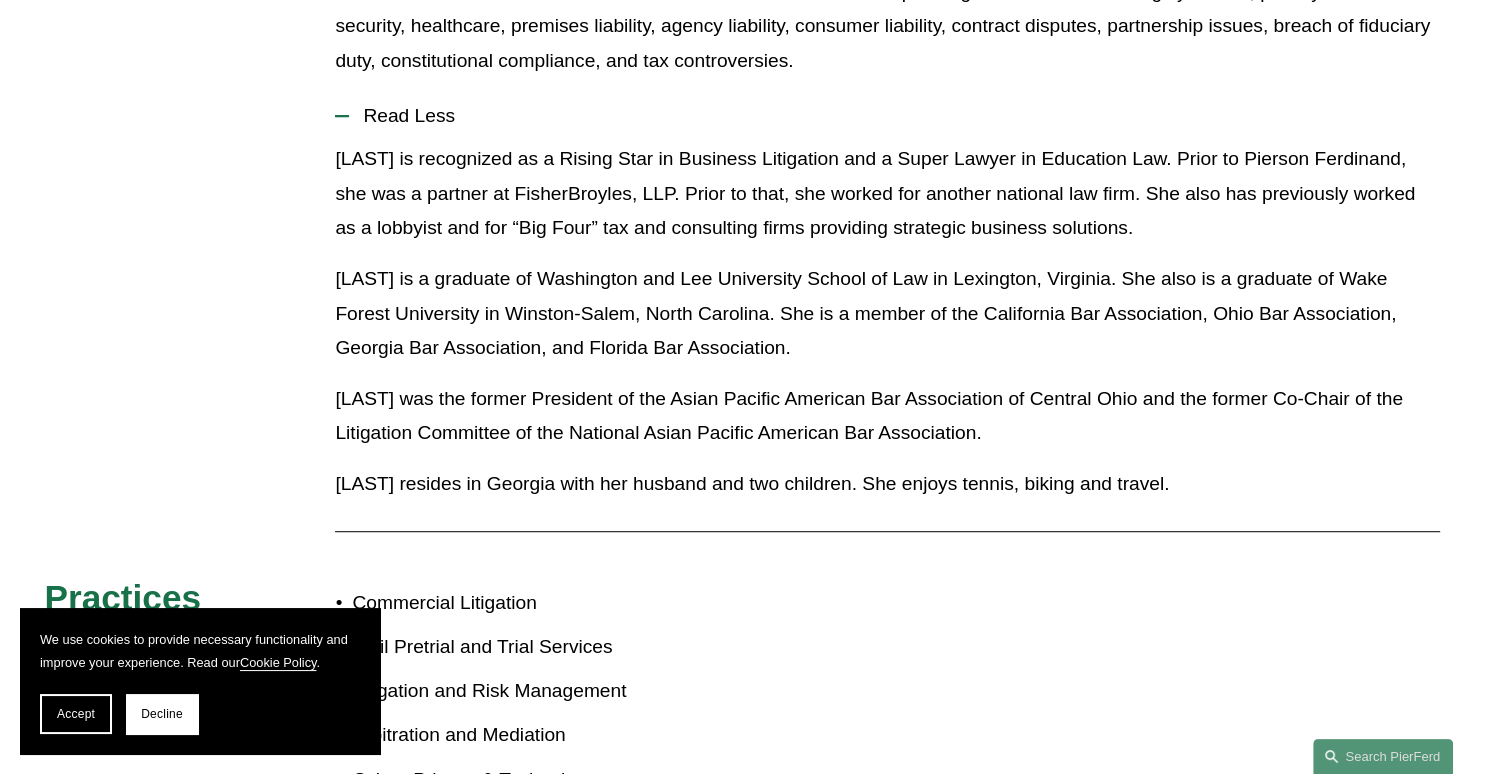 scroll, scrollTop: 1056, scrollLeft: 0, axis: vertical 